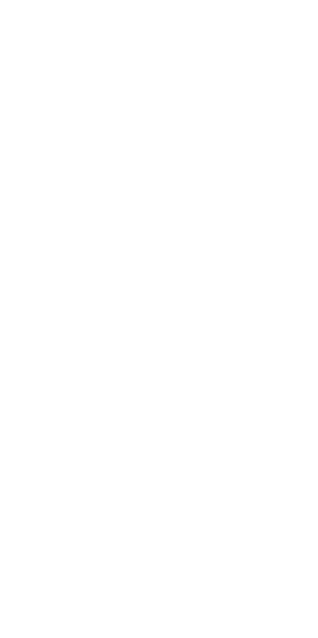 scroll, scrollTop: 0, scrollLeft: 0, axis: both 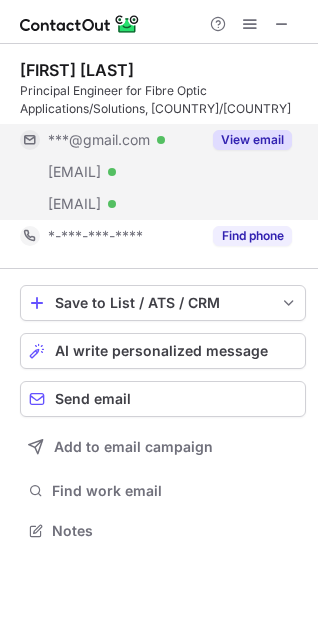 click on "View email" at bounding box center (252, 140) 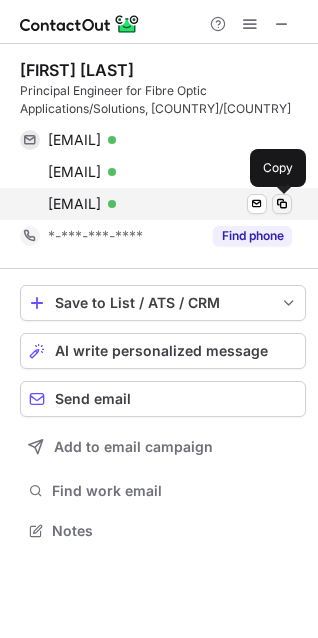 click at bounding box center (282, 204) 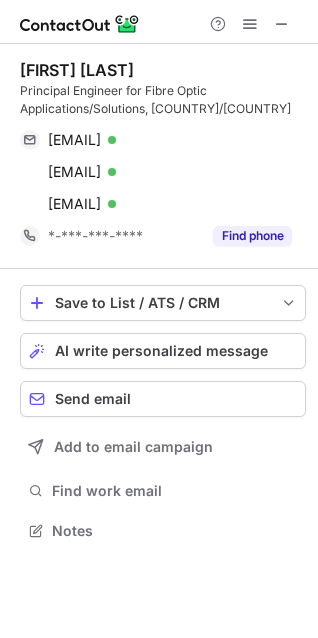 drag, startPoint x: 272, startPoint y: 27, endPoint x: 29, endPoint y: 45, distance: 243.66576 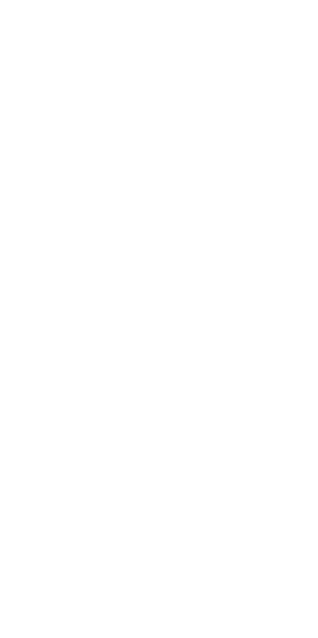 scroll, scrollTop: 0, scrollLeft: 0, axis: both 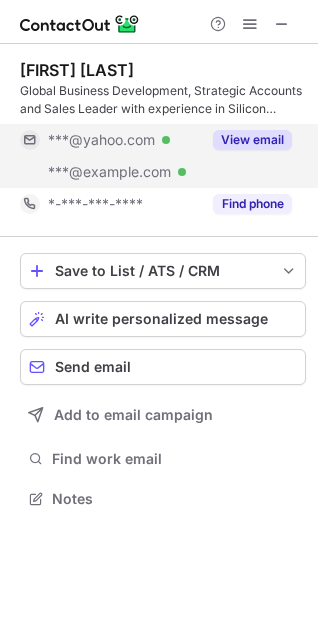 click on "View email" at bounding box center [252, 140] 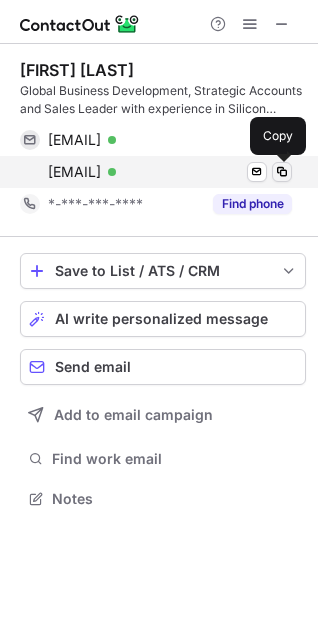 click at bounding box center (282, 172) 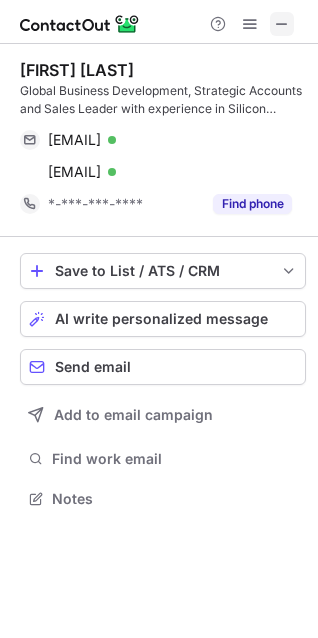 click at bounding box center (282, 24) 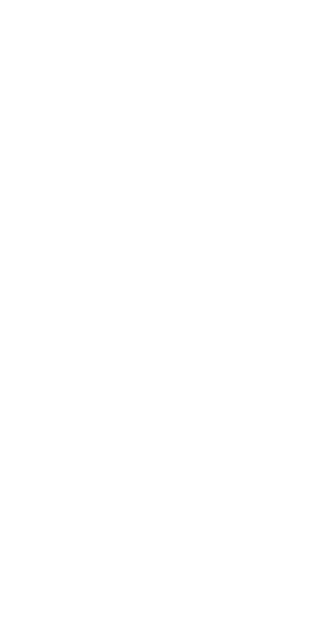 scroll, scrollTop: 0, scrollLeft: 0, axis: both 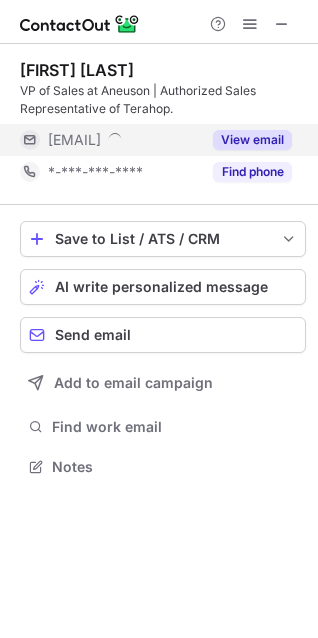 click on "View email" at bounding box center [252, 140] 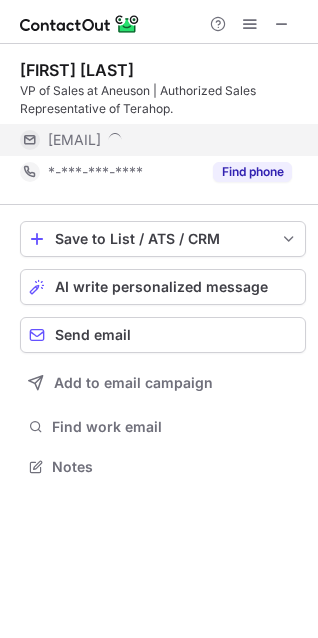 scroll, scrollTop: 10, scrollLeft: 10, axis: both 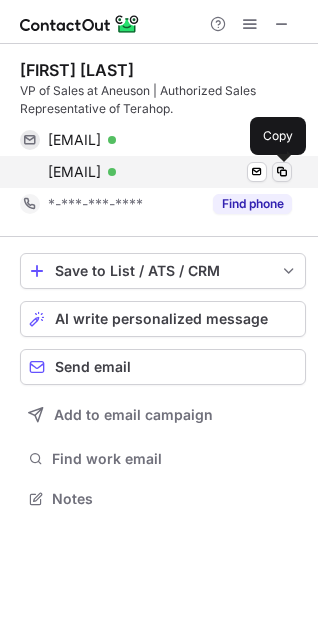 click at bounding box center (282, 172) 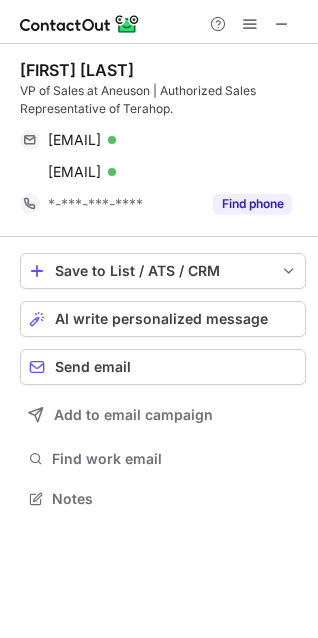 drag, startPoint x: 282, startPoint y: 20, endPoint x: 92, endPoint y: 24, distance: 190.0421 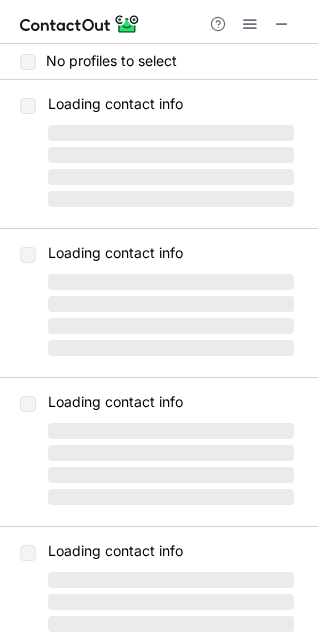 scroll, scrollTop: 0, scrollLeft: 0, axis: both 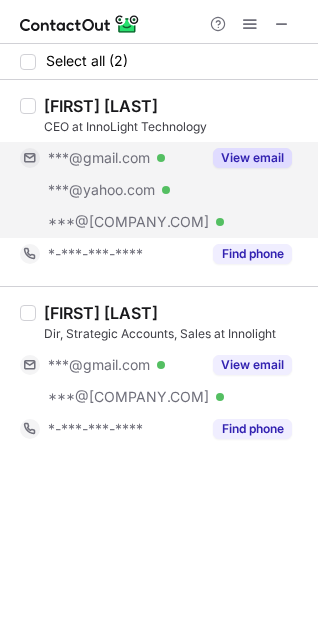 click on "View email" at bounding box center [252, 158] 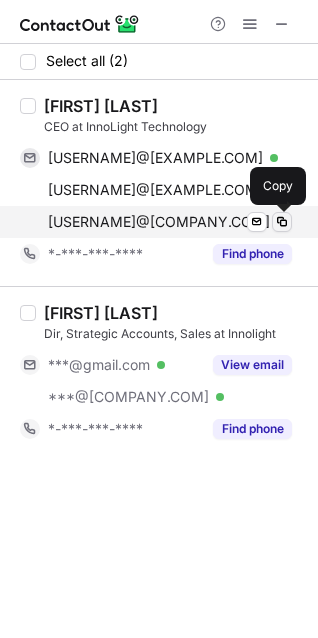 click at bounding box center (282, 222) 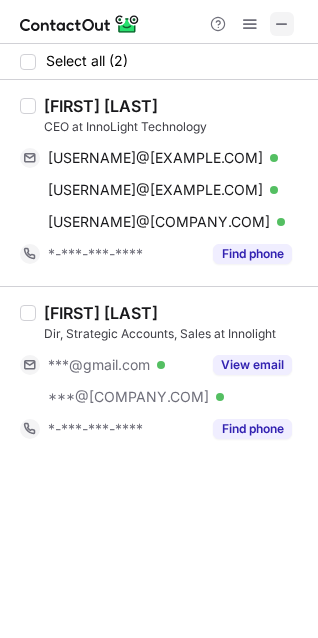 click at bounding box center [282, 24] 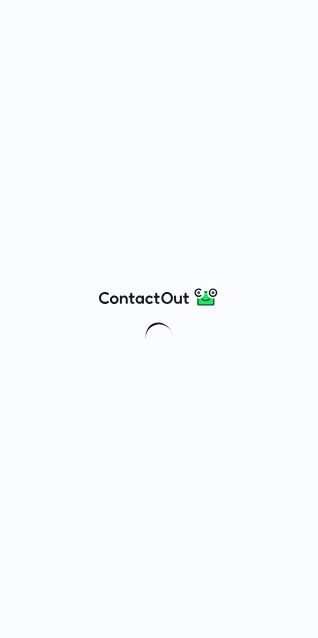 scroll, scrollTop: 0, scrollLeft: 0, axis: both 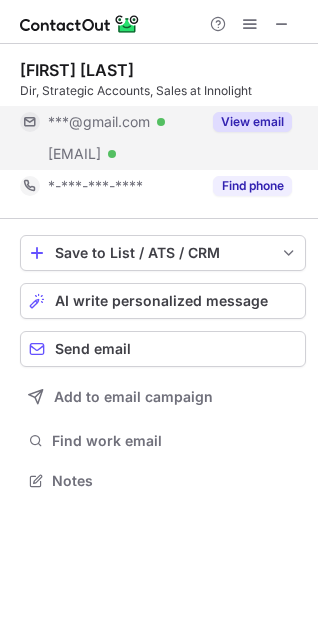 click on "View email" at bounding box center (252, 122) 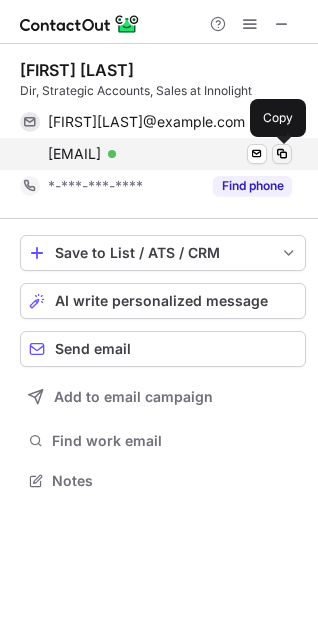 click at bounding box center (282, 154) 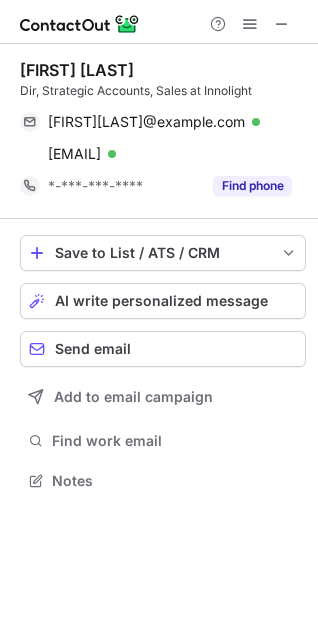 drag, startPoint x: 281, startPoint y: 17, endPoint x: 21, endPoint y: 33, distance: 260.49185 